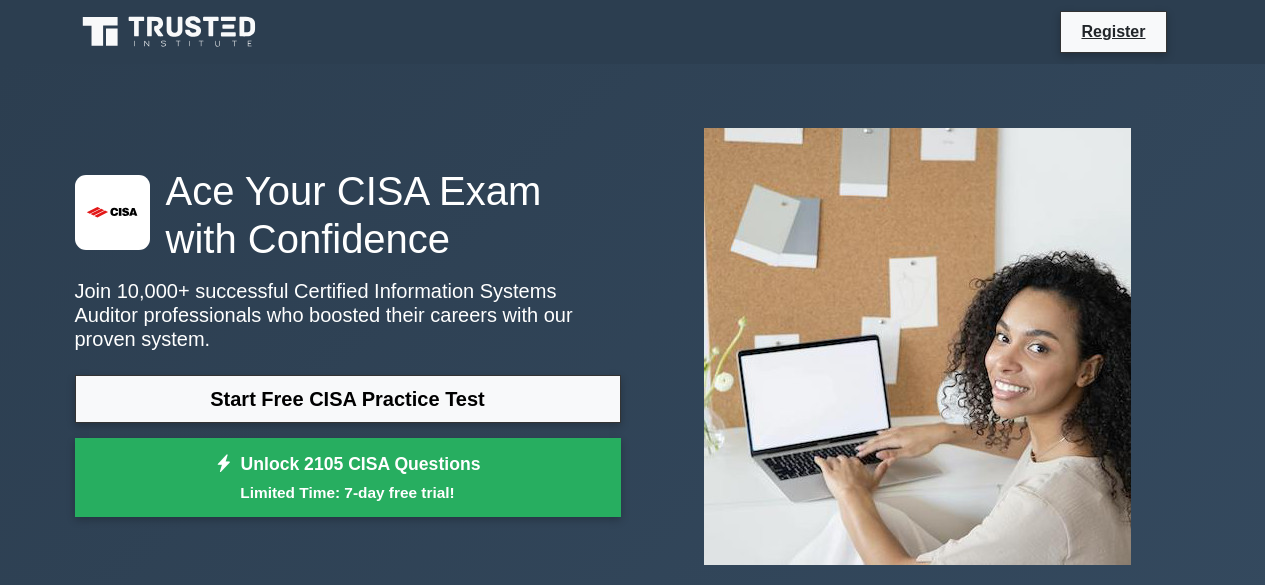 scroll, scrollTop: 0, scrollLeft: 0, axis: both 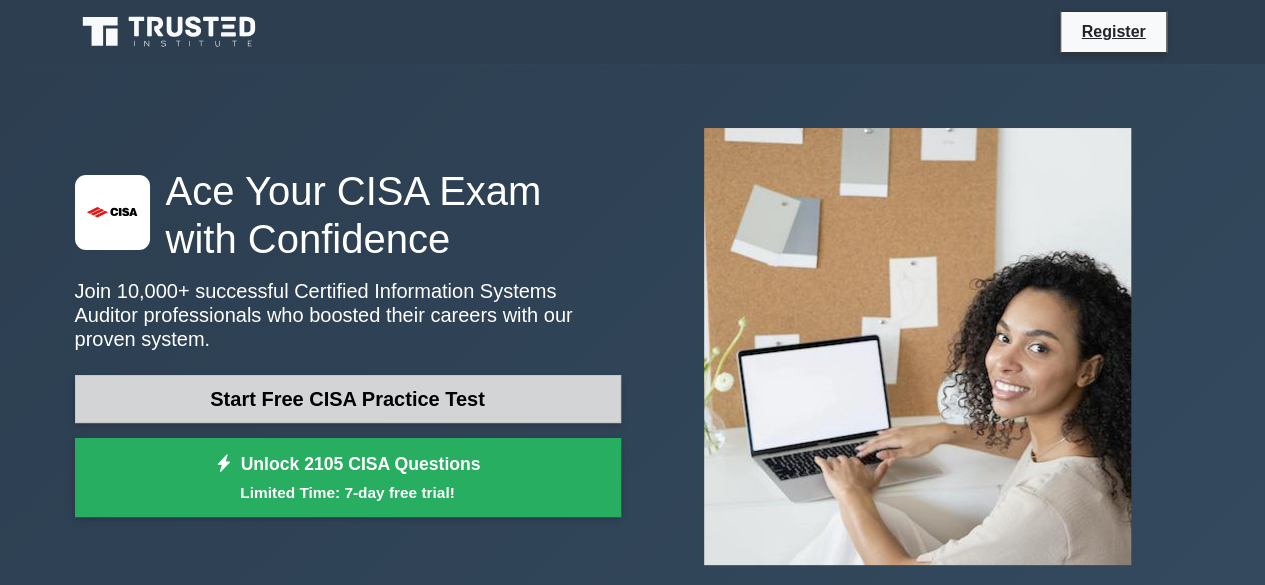 click on "Start Free CISA Practice Test" at bounding box center [348, 399] 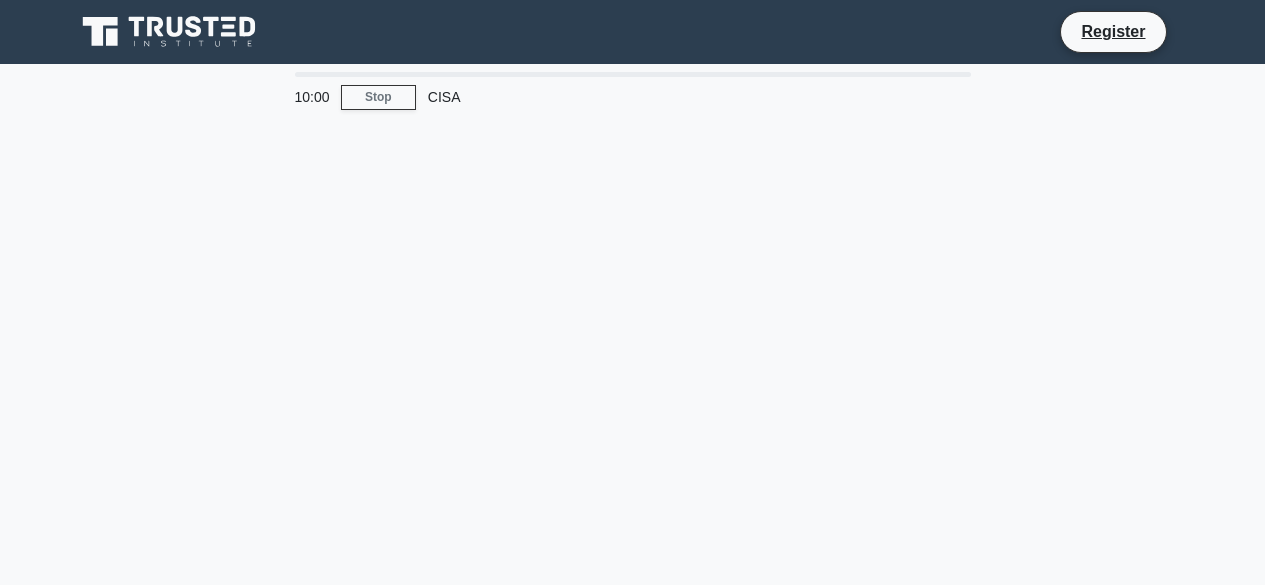 scroll, scrollTop: 0, scrollLeft: 0, axis: both 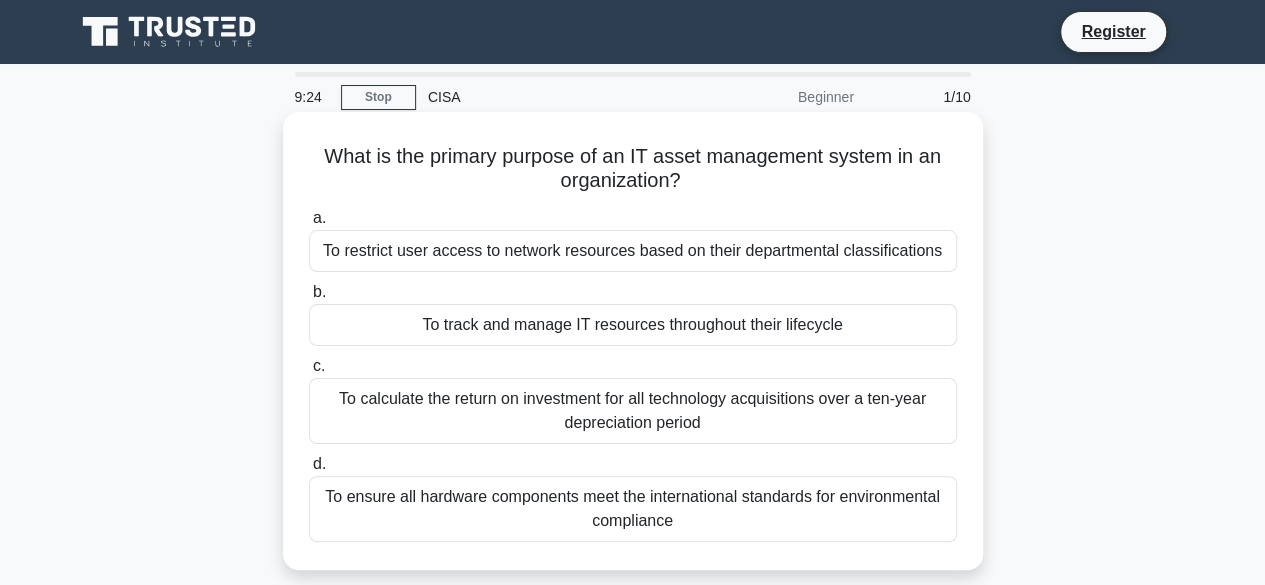 click on "To track and manage IT resources throughout their lifecycle" at bounding box center [633, 325] 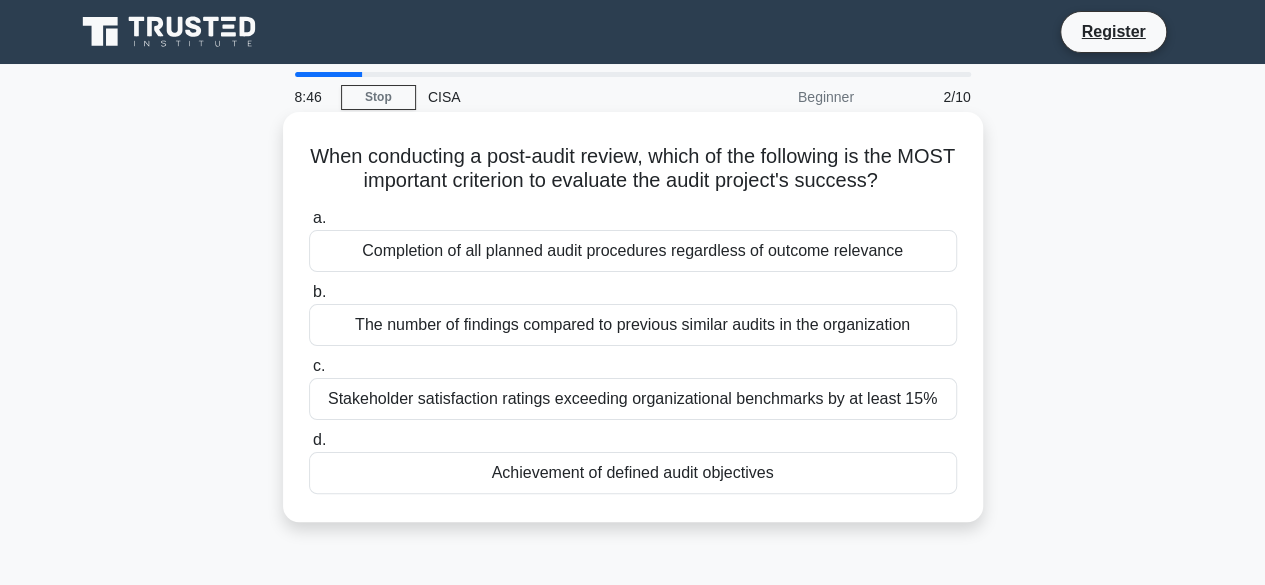 click on "Achievement of defined audit objectives" at bounding box center (633, 473) 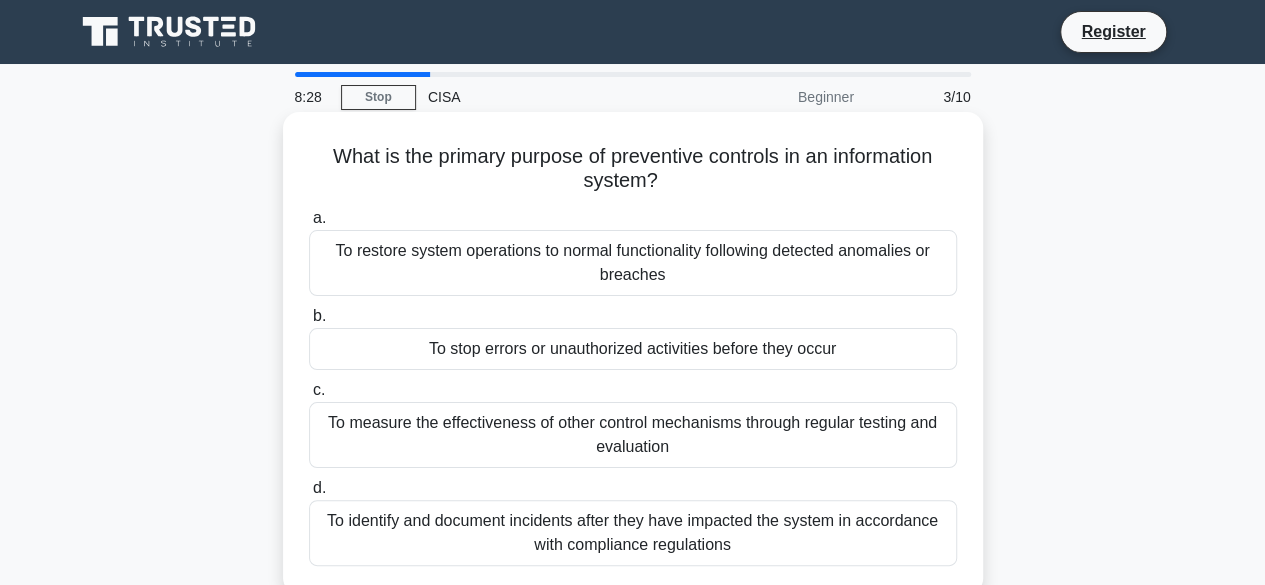 click on "To stop errors or unauthorized activities before they occur" at bounding box center [633, 349] 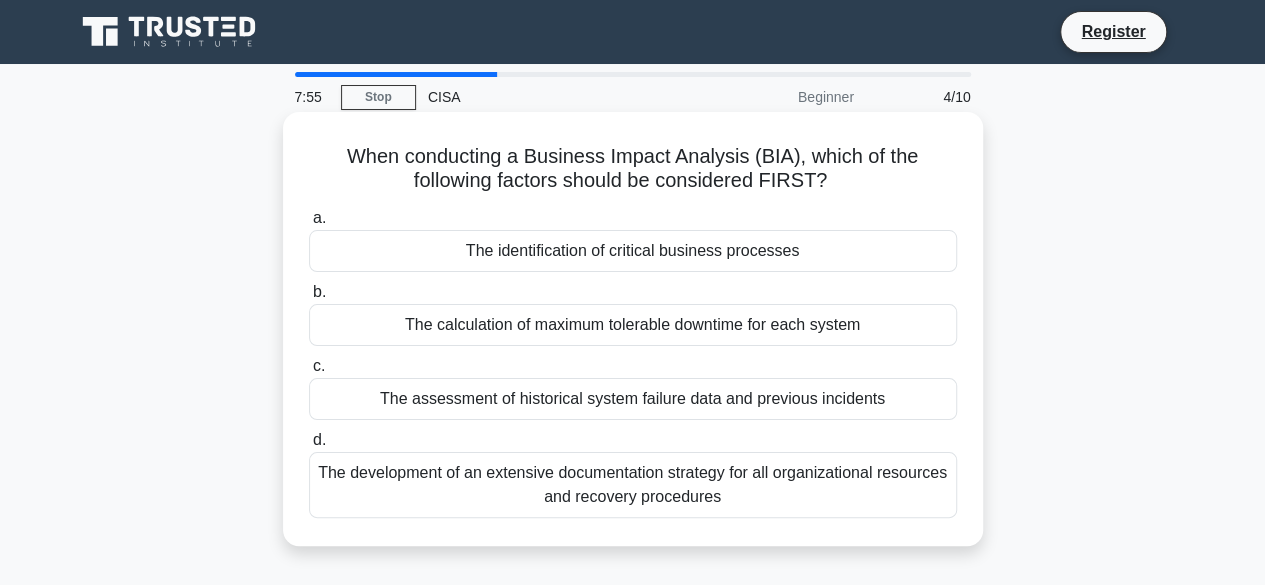 click on "The identification of critical business processes" at bounding box center [633, 251] 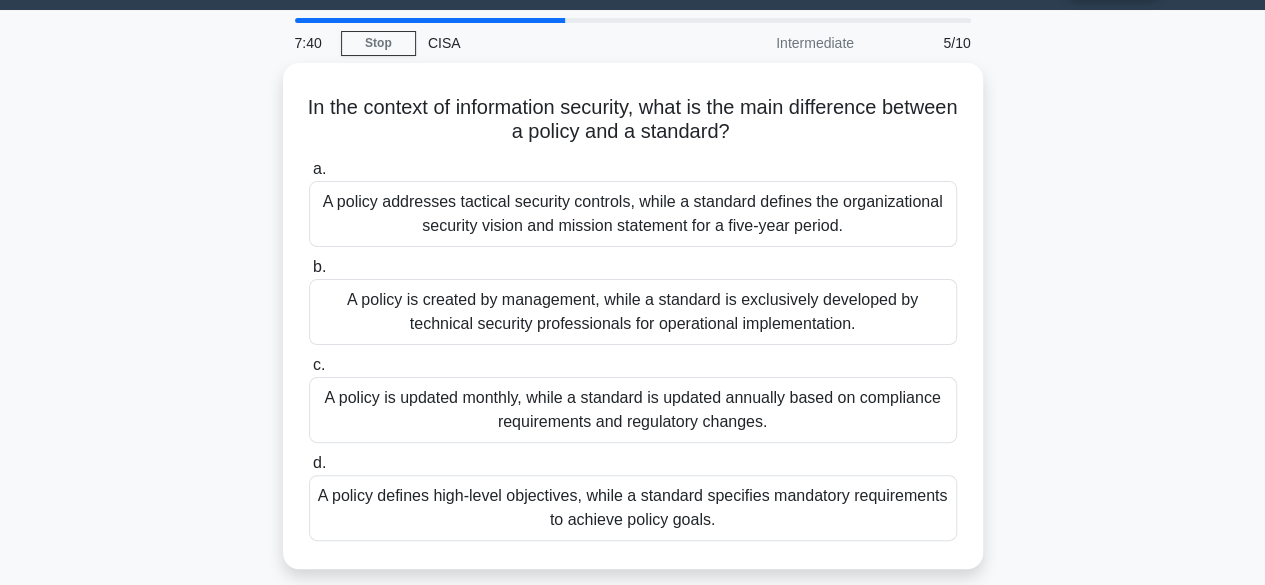 scroll, scrollTop: 54, scrollLeft: 0, axis: vertical 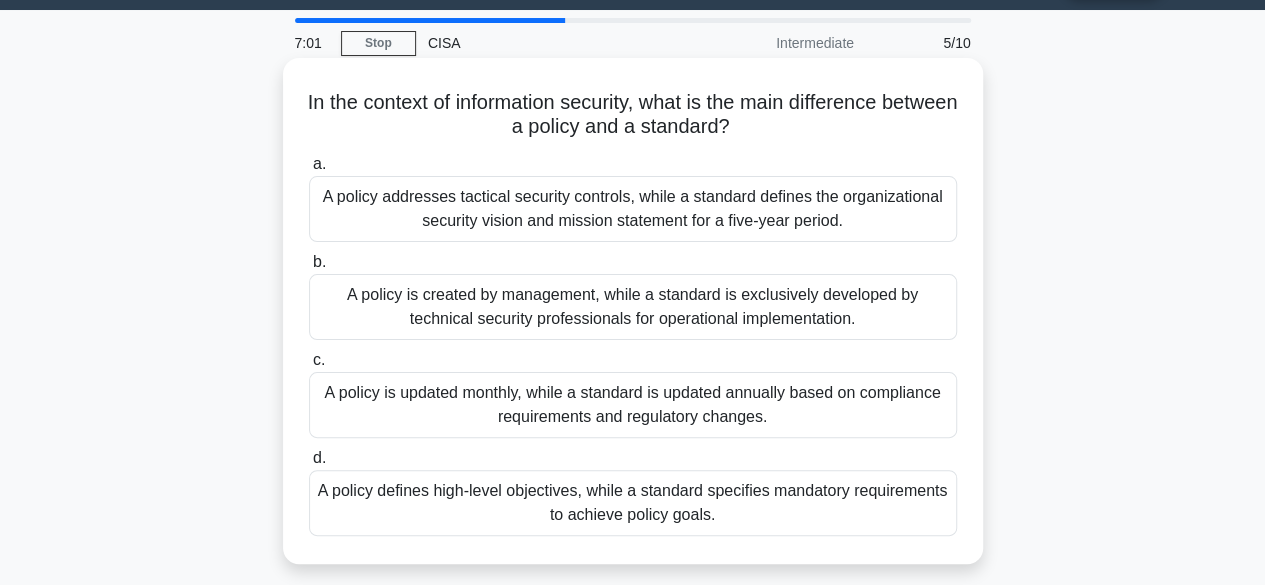click on "A policy defines high-level objectives, while a standard specifies mandatory requirements to achieve policy goals." at bounding box center (633, 503) 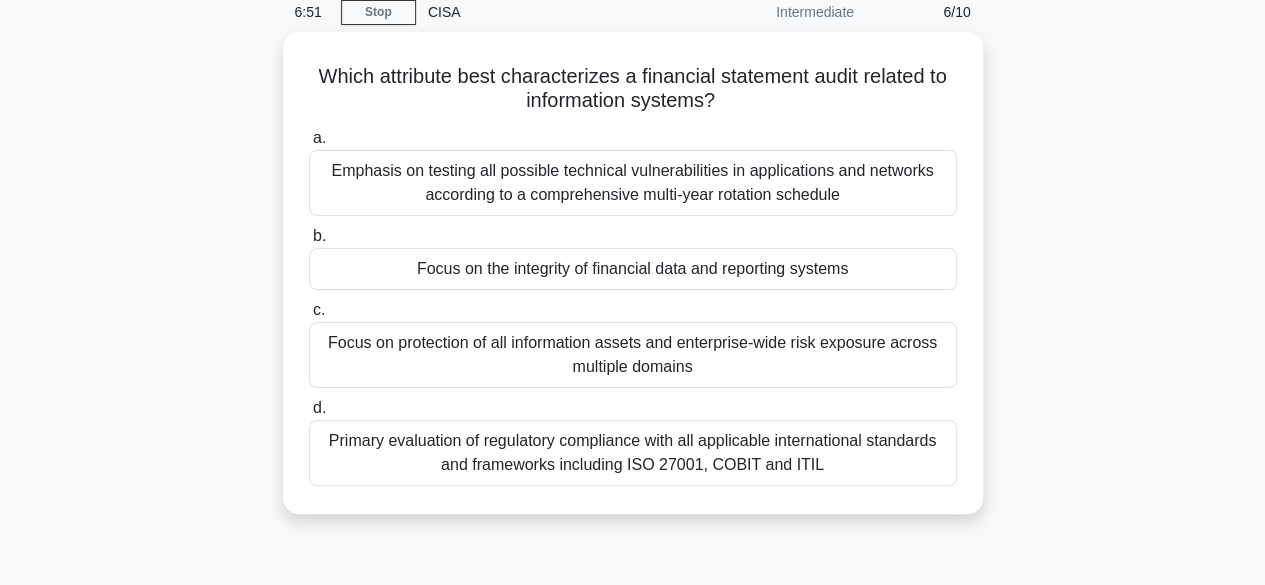 scroll, scrollTop: 91, scrollLeft: 0, axis: vertical 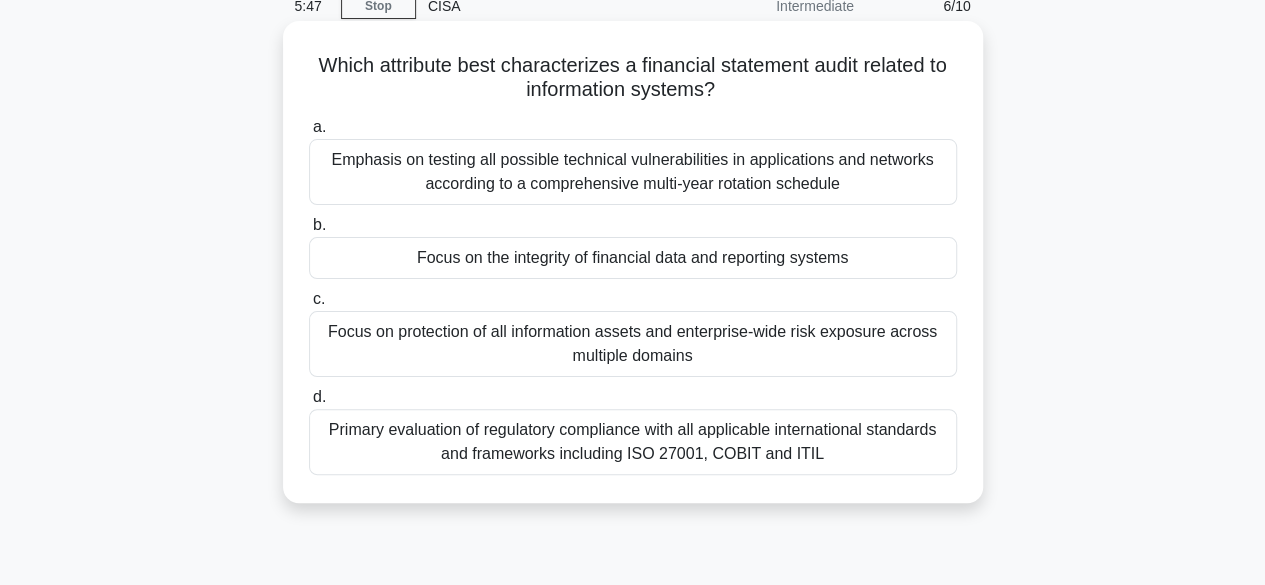 click on "Focus on the integrity of financial data and reporting systems" at bounding box center [633, 258] 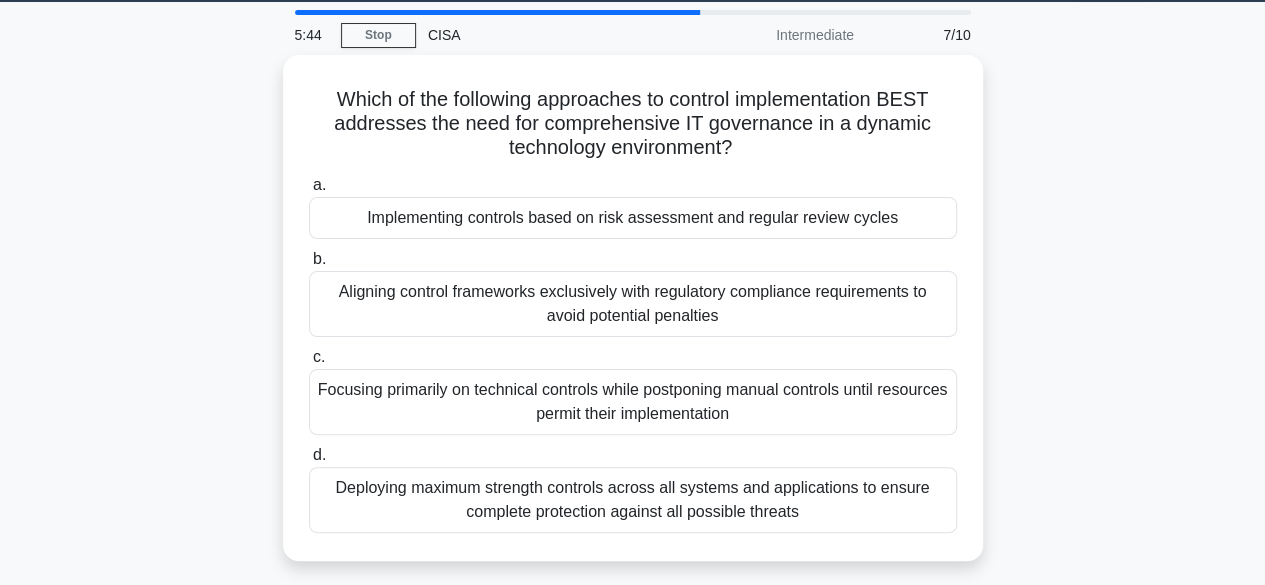 scroll, scrollTop: 64, scrollLeft: 0, axis: vertical 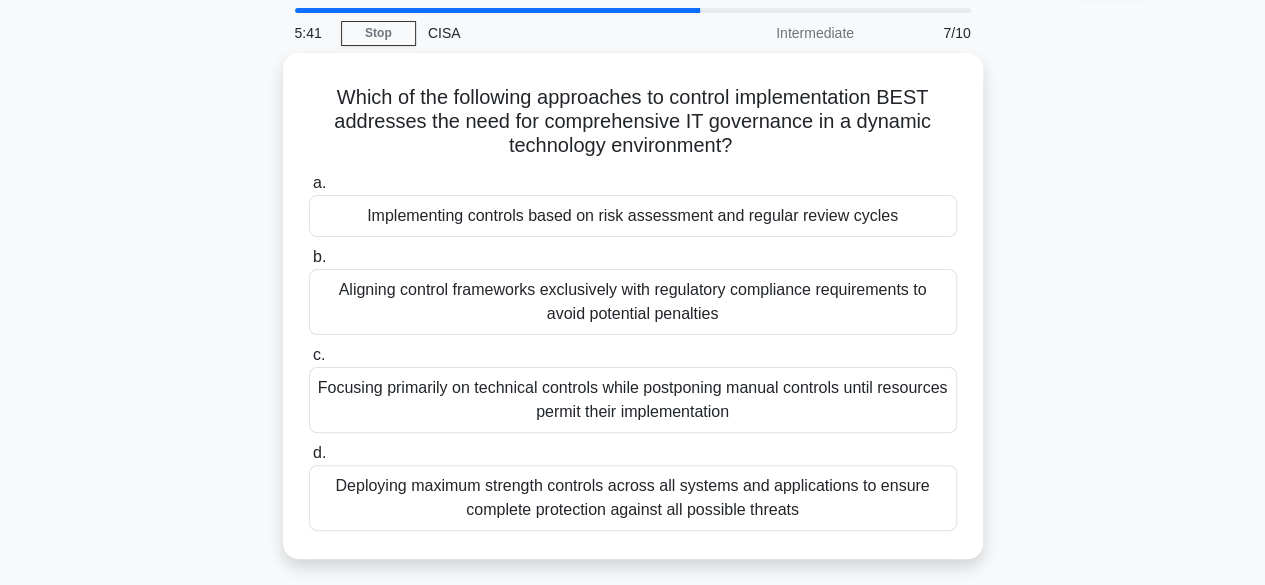 click on "Which of the following approaches to control implementation BEST addresses the need for comprehensive IT governance in a dynamic technology environment?
.spinner_0XTQ{transform-origin:center;animation:spinner_y6GP .75s linear infinite}@keyframes spinner_y6GP{100%{transform:rotate(360deg)}}
a.
Implementing controls based on risk assessment and regular review cycles
b." at bounding box center (633, 318) 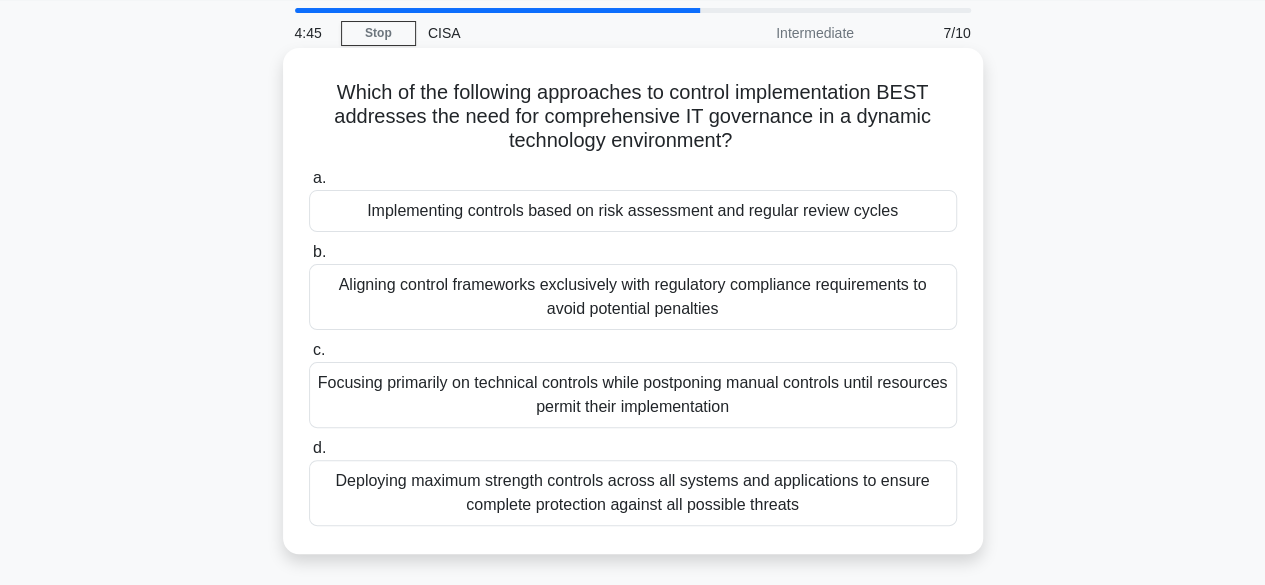 click on "Aligning control frameworks exclusively with regulatory compliance requirements to avoid potential penalties" at bounding box center [633, 297] 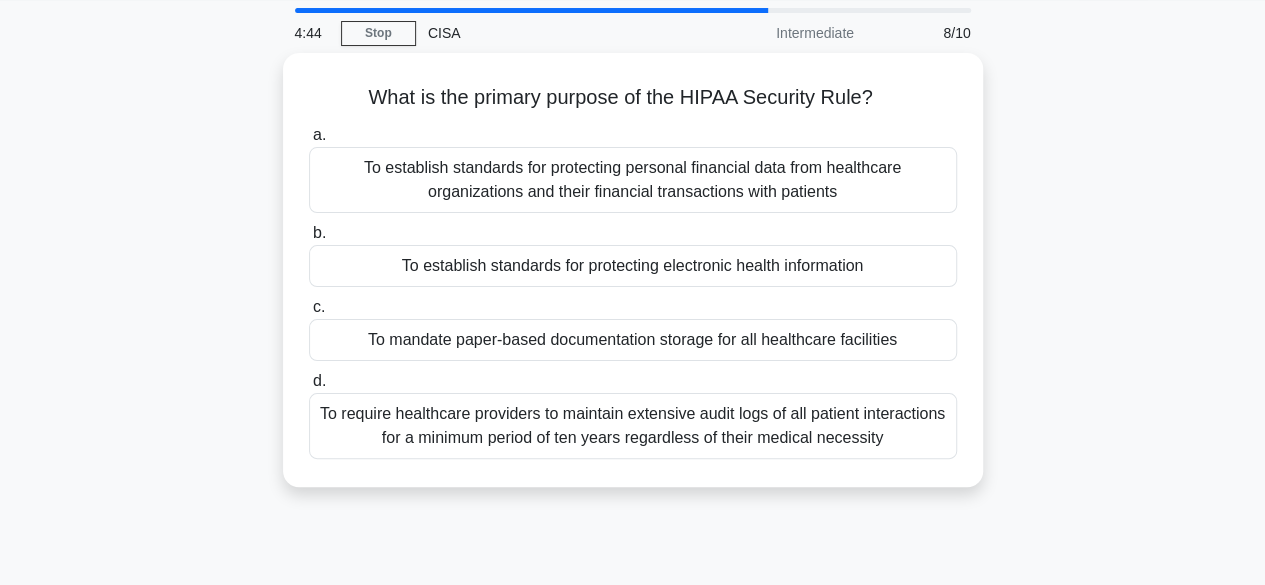 scroll, scrollTop: 0, scrollLeft: 0, axis: both 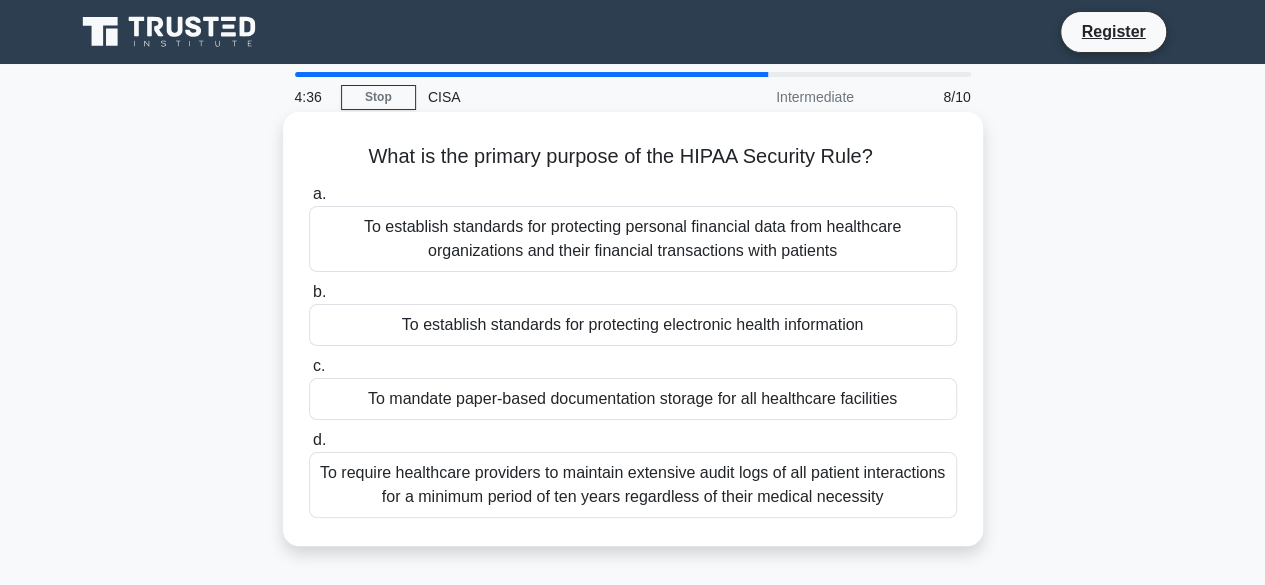 click on "To establish standards for protecting electronic health information" at bounding box center [633, 325] 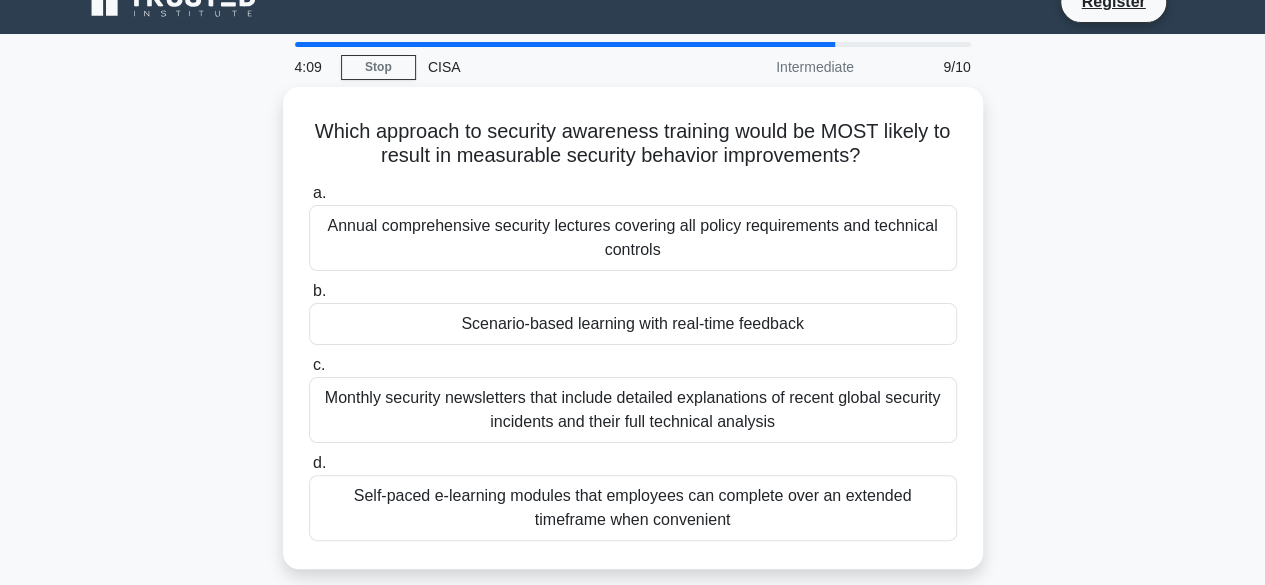 scroll, scrollTop: 46, scrollLeft: 0, axis: vertical 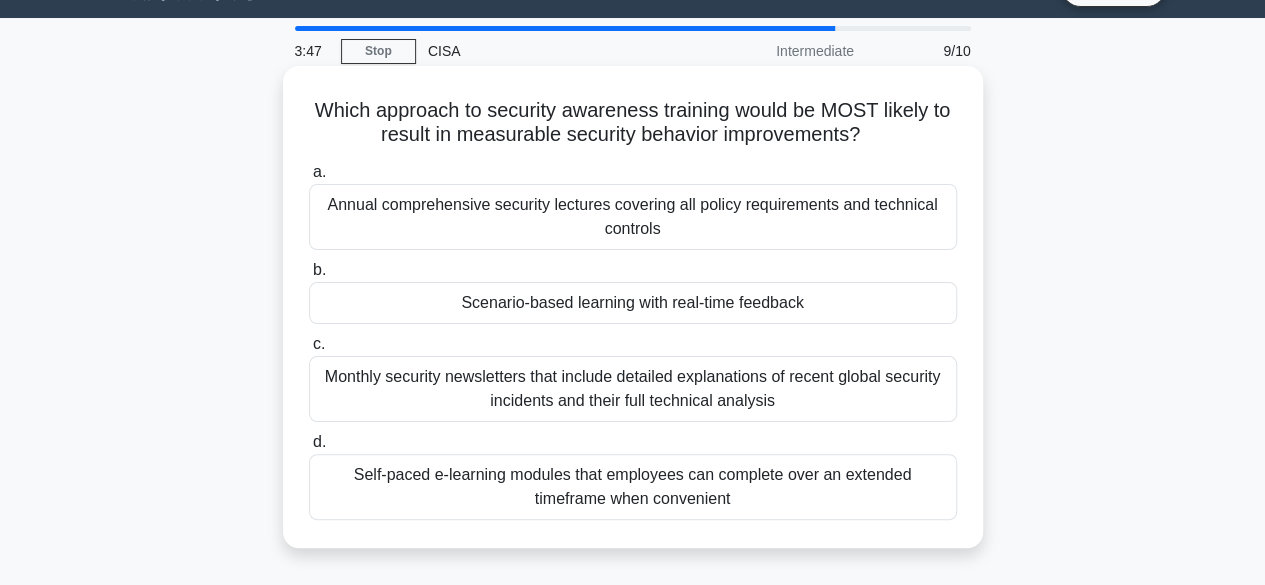 click on "Scenario-based learning with real-time feedback" at bounding box center (633, 303) 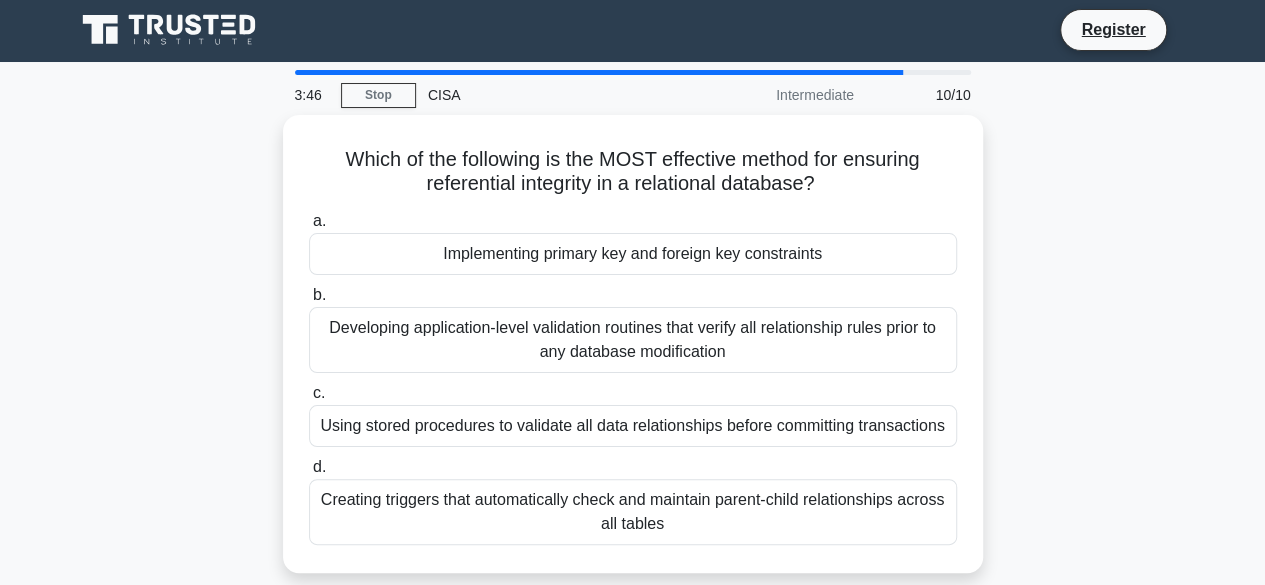 scroll, scrollTop: 0, scrollLeft: 0, axis: both 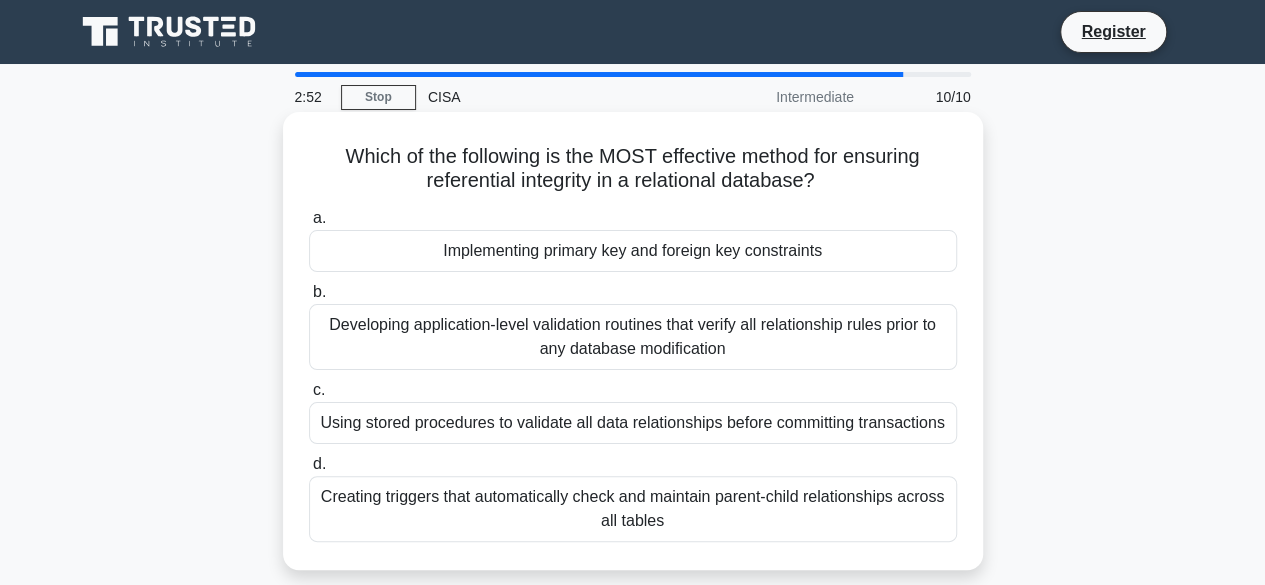 click on "Developing application-level validation routines that verify all relationship rules prior to any database modification" at bounding box center [633, 337] 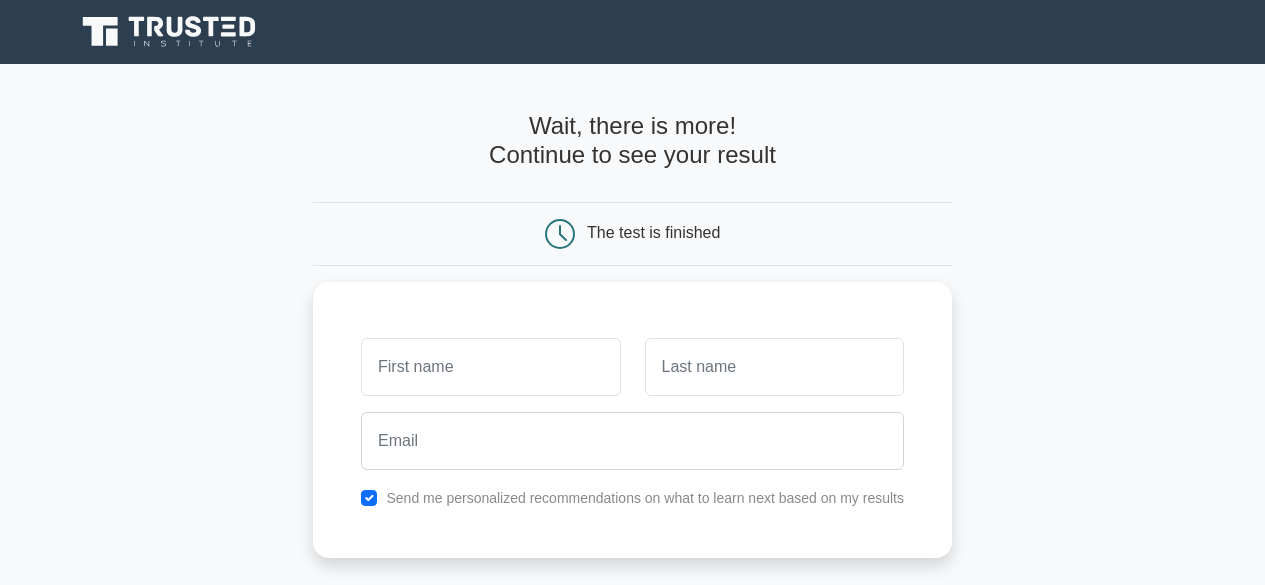 scroll, scrollTop: 0, scrollLeft: 0, axis: both 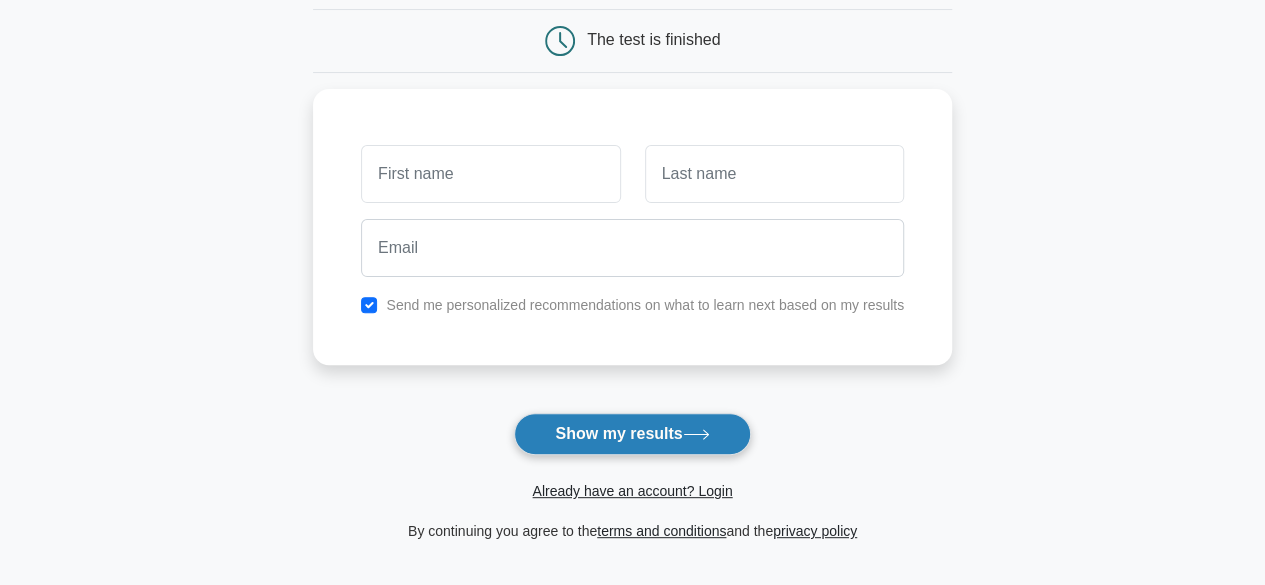 click on "Show my results" at bounding box center (632, 434) 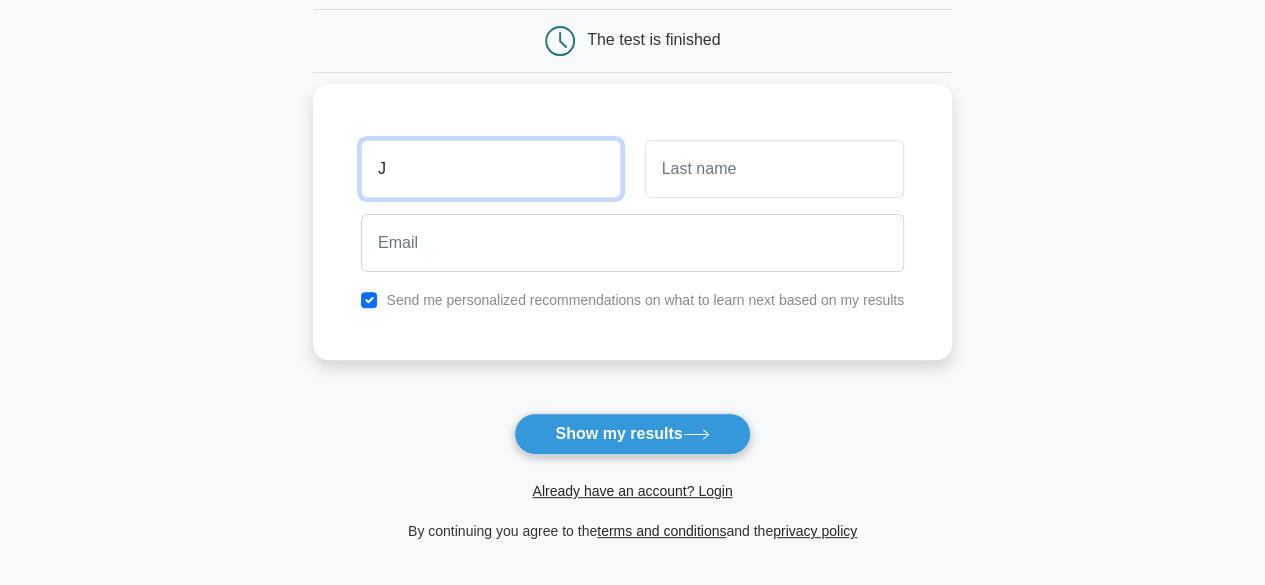 type on "J" 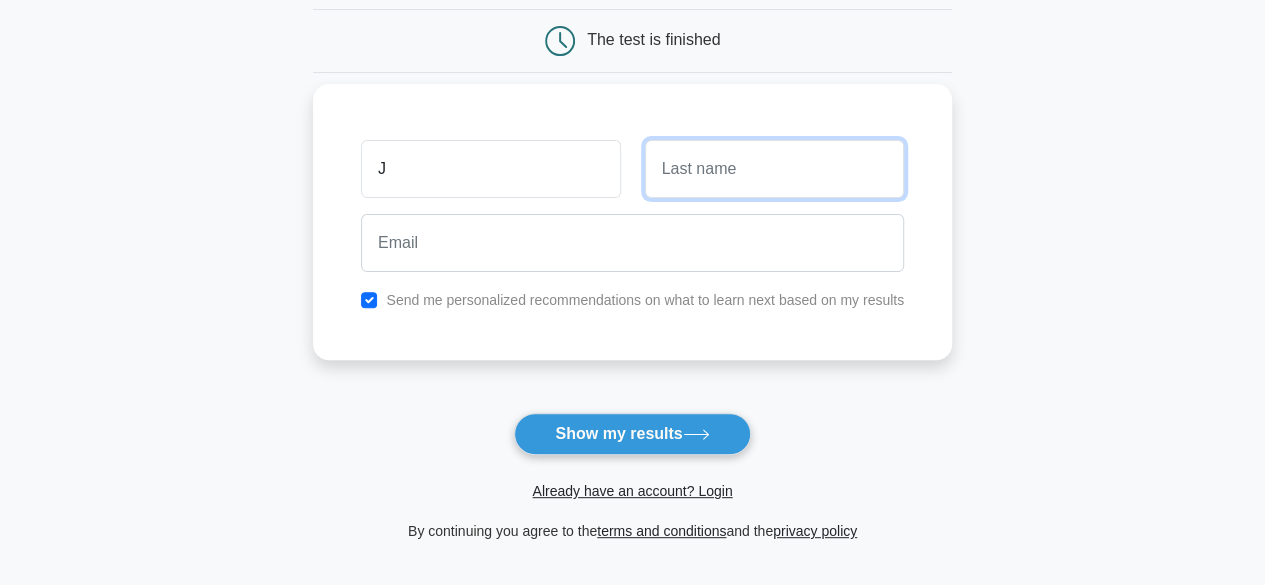 click at bounding box center [774, 169] 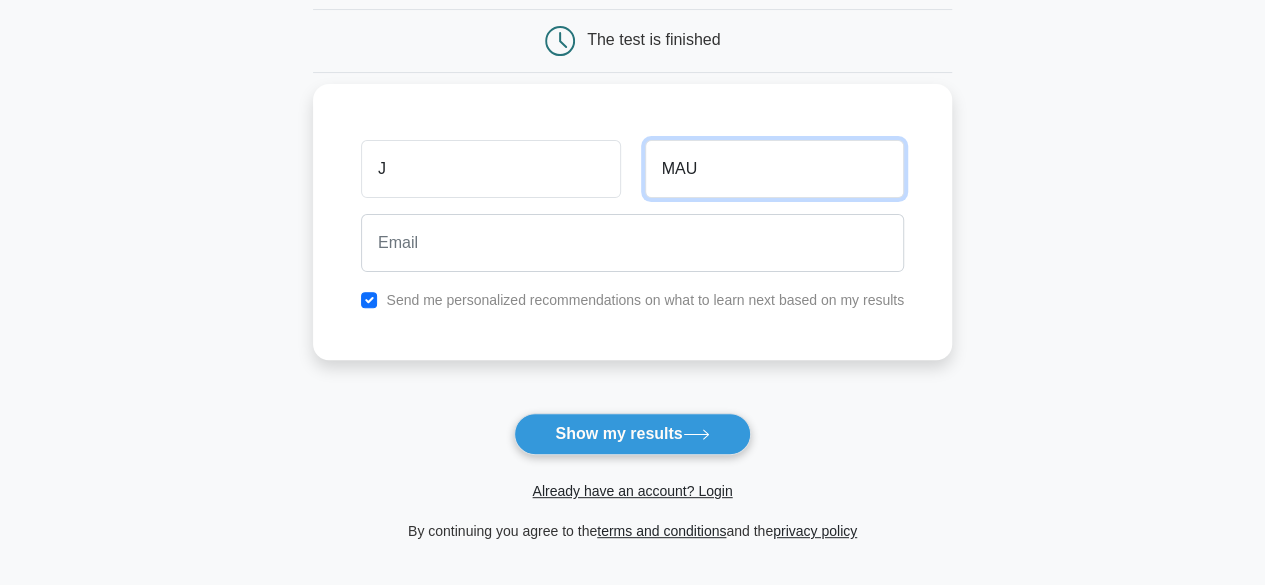type on "MAU" 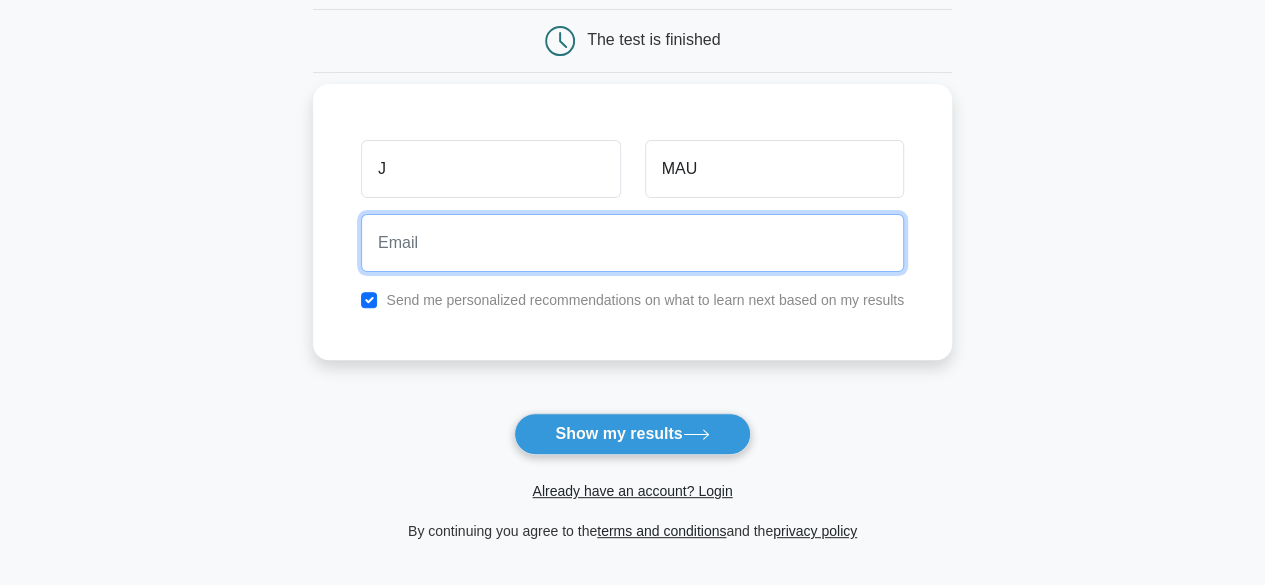 click at bounding box center (632, 243) 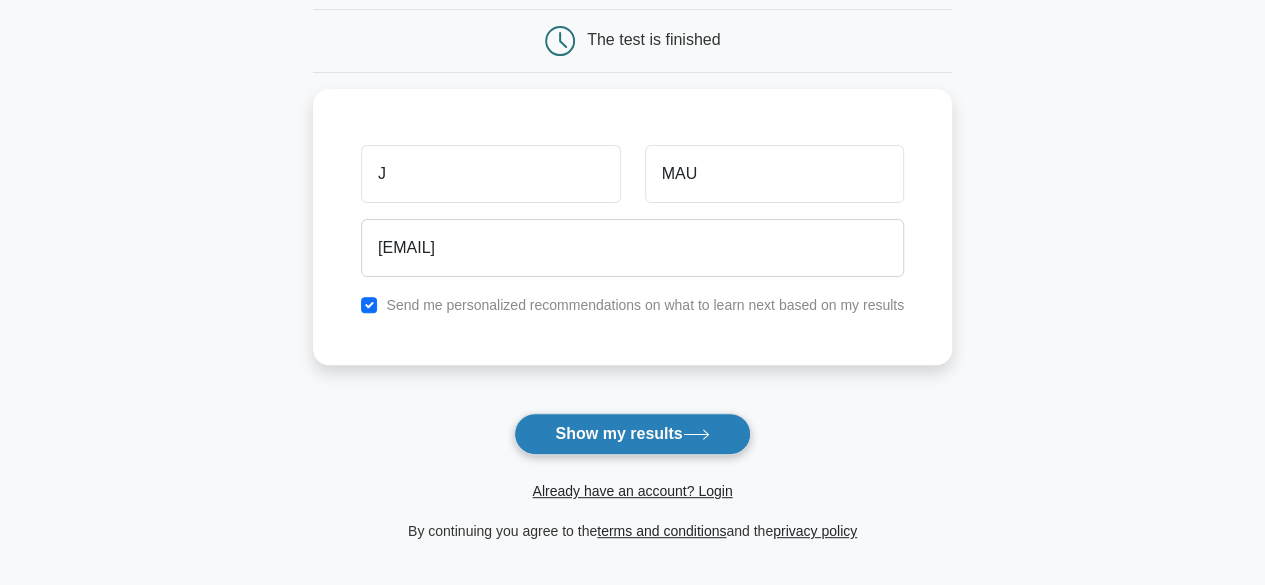 click on "Show my results" at bounding box center [632, 434] 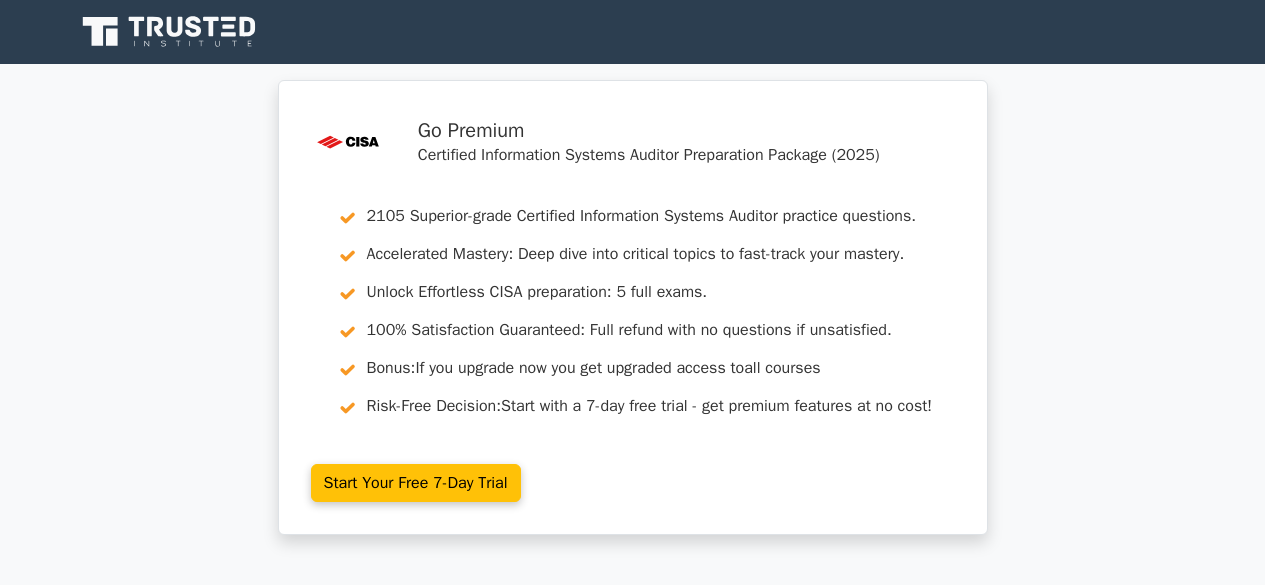 scroll, scrollTop: 0, scrollLeft: 0, axis: both 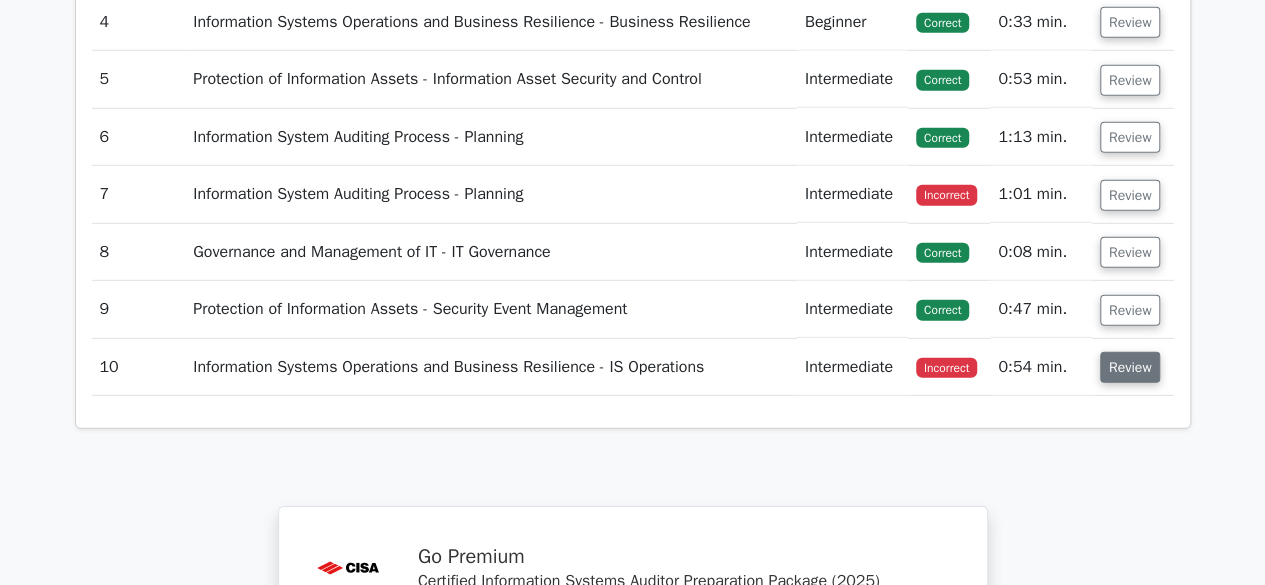 click on "Review" at bounding box center (1130, 367) 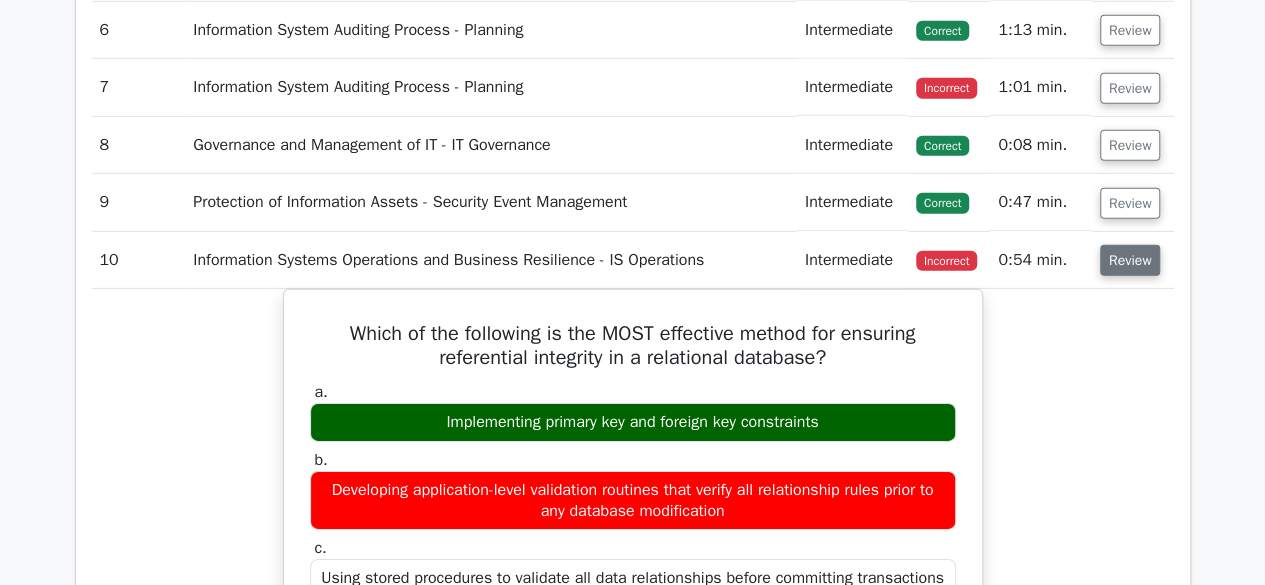 scroll, scrollTop: 2894, scrollLeft: 0, axis: vertical 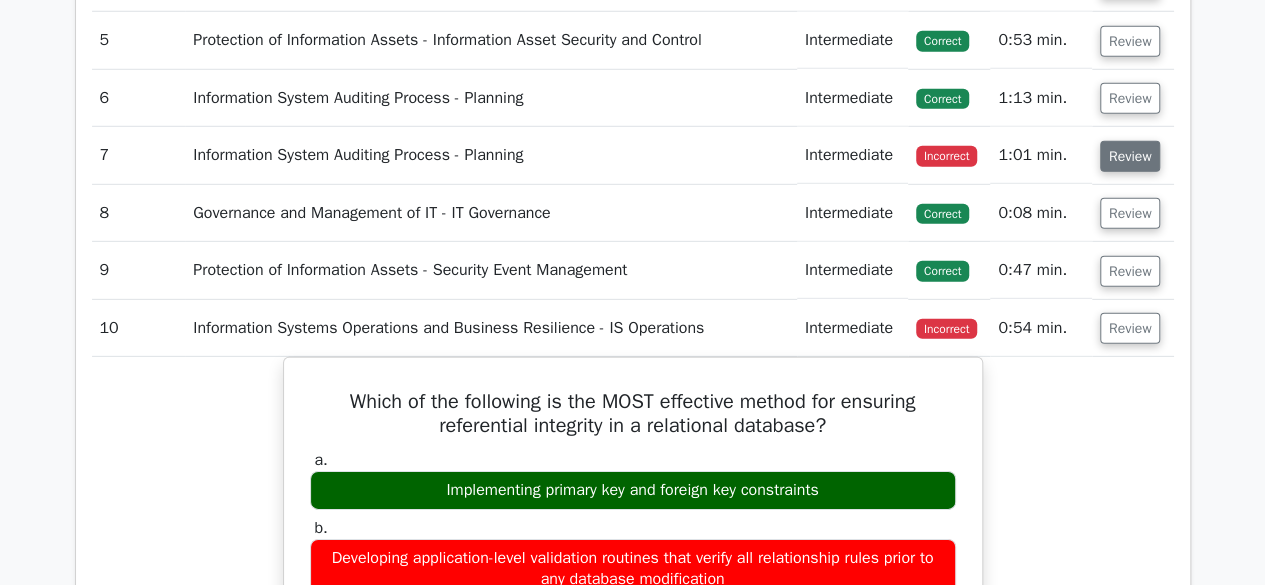 click on "Review" at bounding box center [1130, 156] 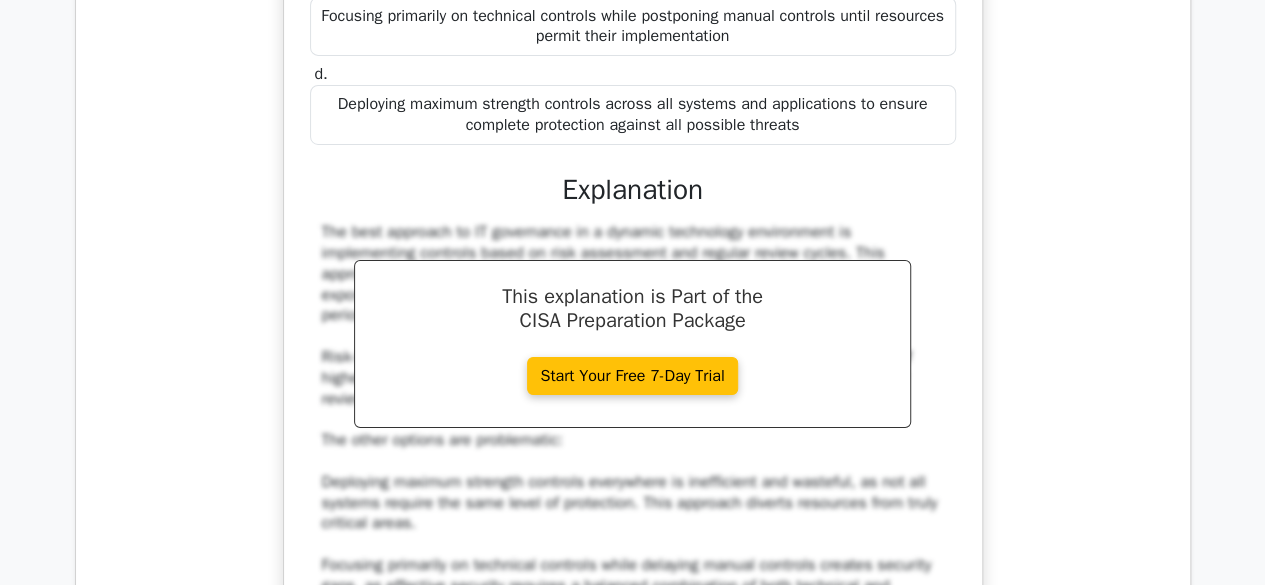 scroll, scrollTop: 3421, scrollLeft: 0, axis: vertical 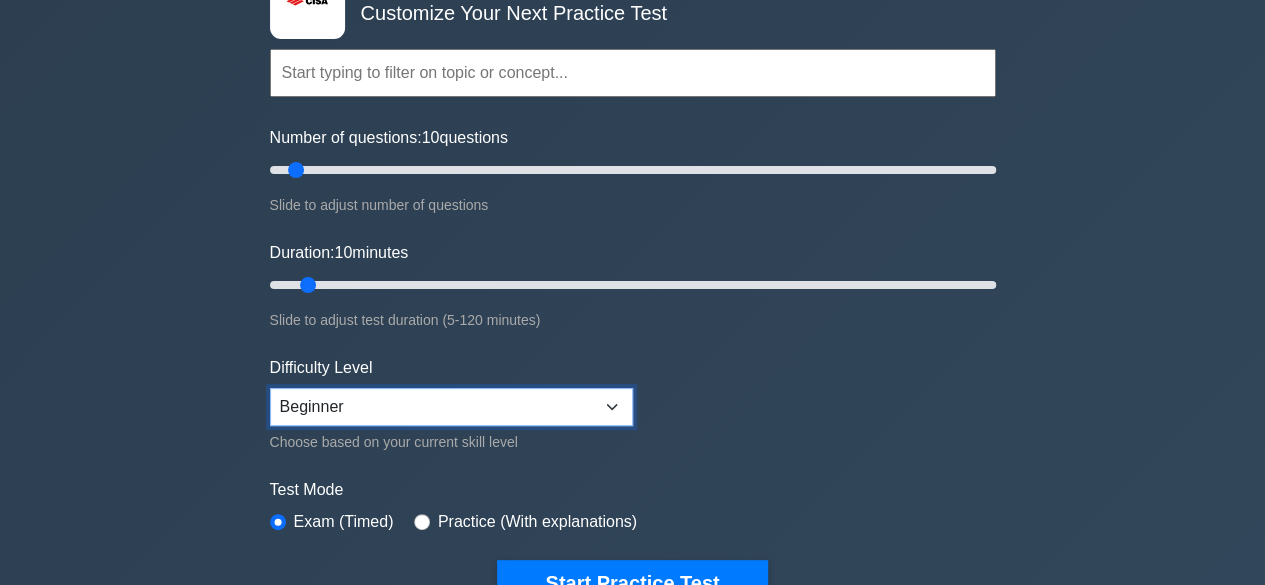click on "Beginner
Intermediate
Expert" at bounding box center [451, 407] 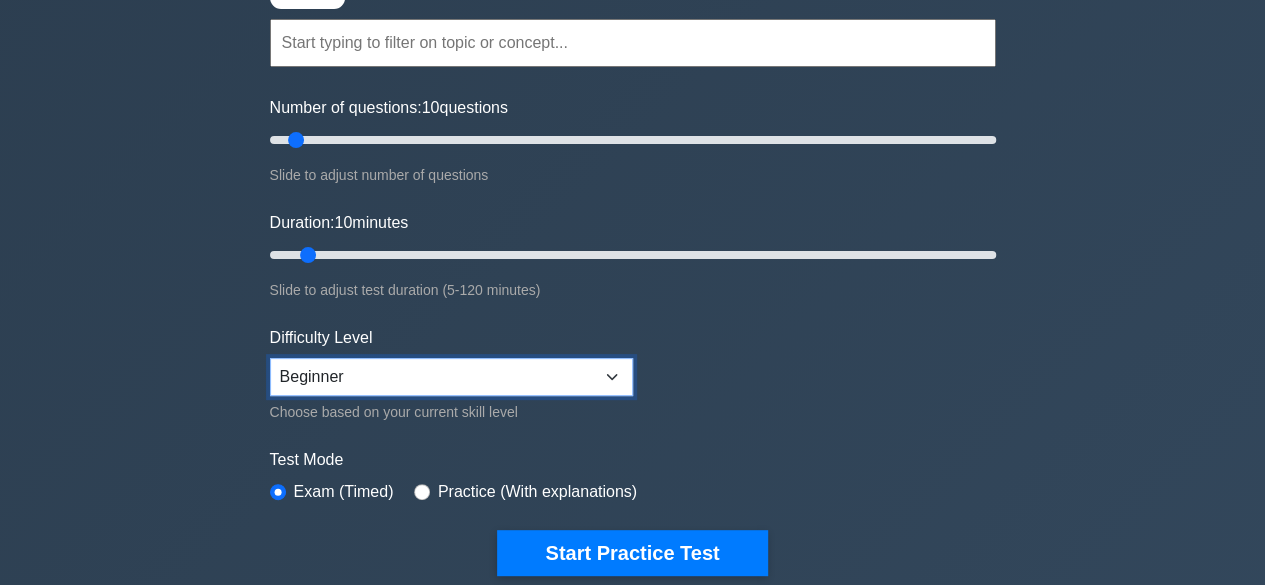 scroll, scrollTop: 194, scrollLeft: 0, axis: vertical 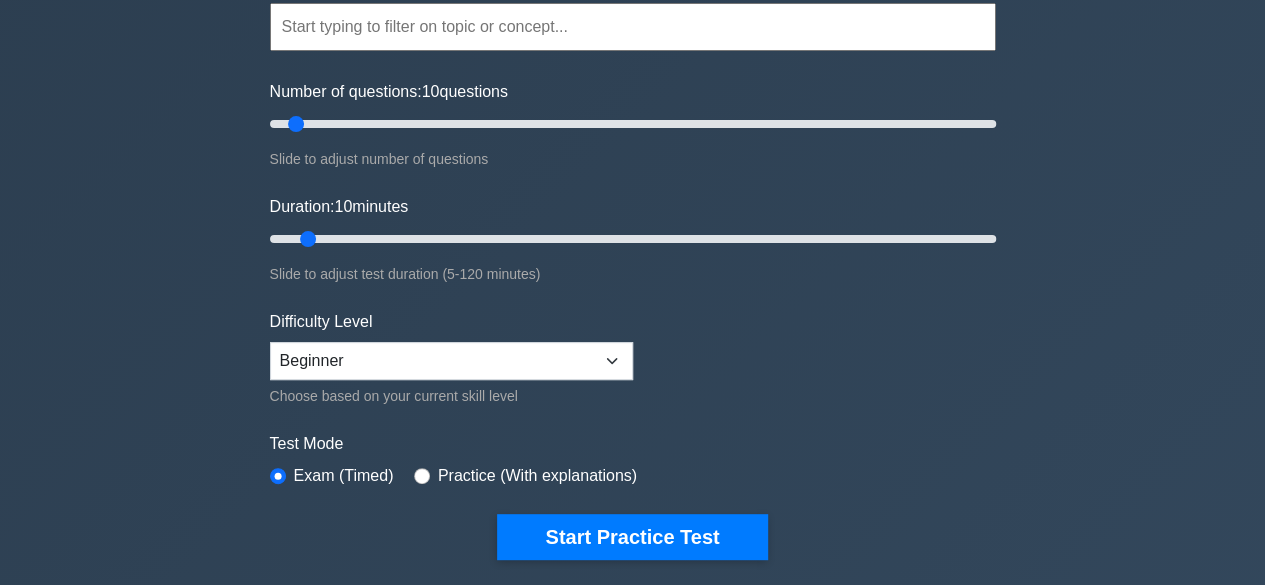 click on "Topics
Information System Auditing Process - Planning
Information System Auditing Process - Execution
Governance and Management of IT - IT Governance
Governance and Management of IT - IT Management
Information Systems Acquisition, Development, and Implementation - Acquisition and Development
Information Systems Acquisition, Development, and Implementation - Implementation" at bounding box center [633, 251] 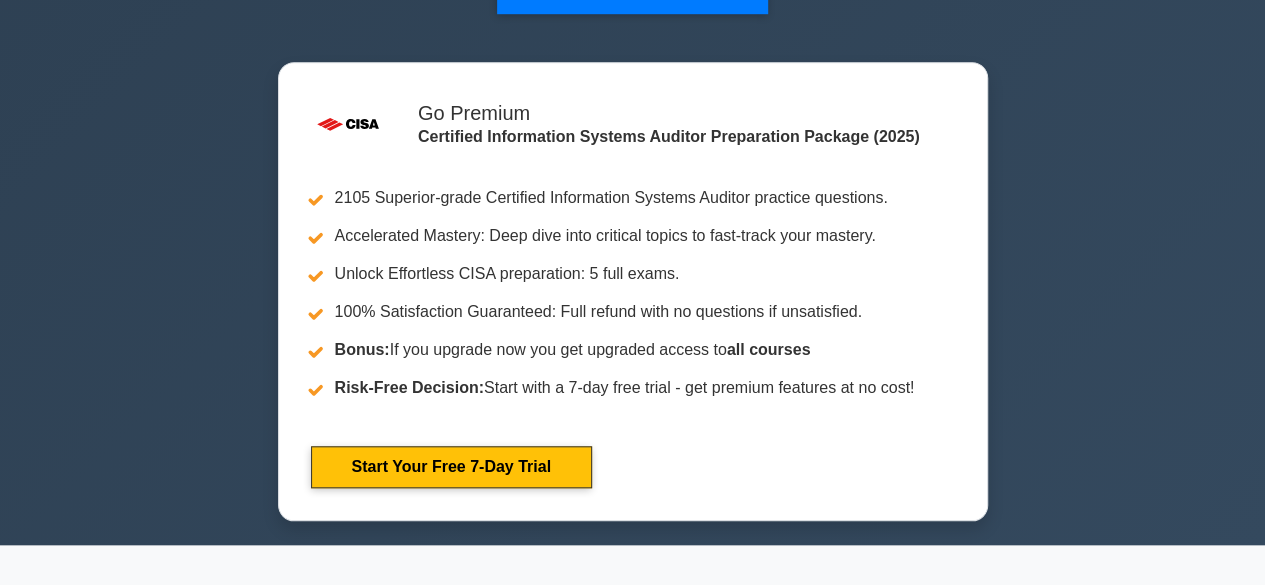 scroll, scrollTop: 746, scrollLeft: 0, axis: vertical 